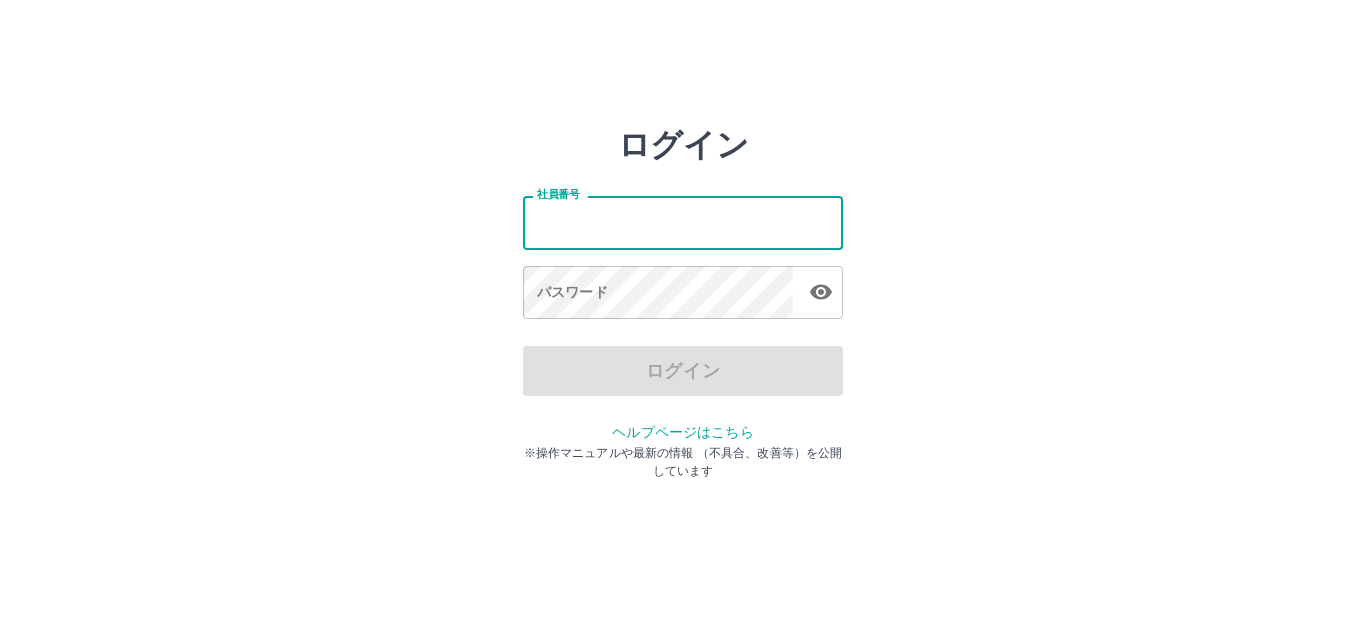 scroll, scrollTop: 0, scrollLeft: 0, axis: both 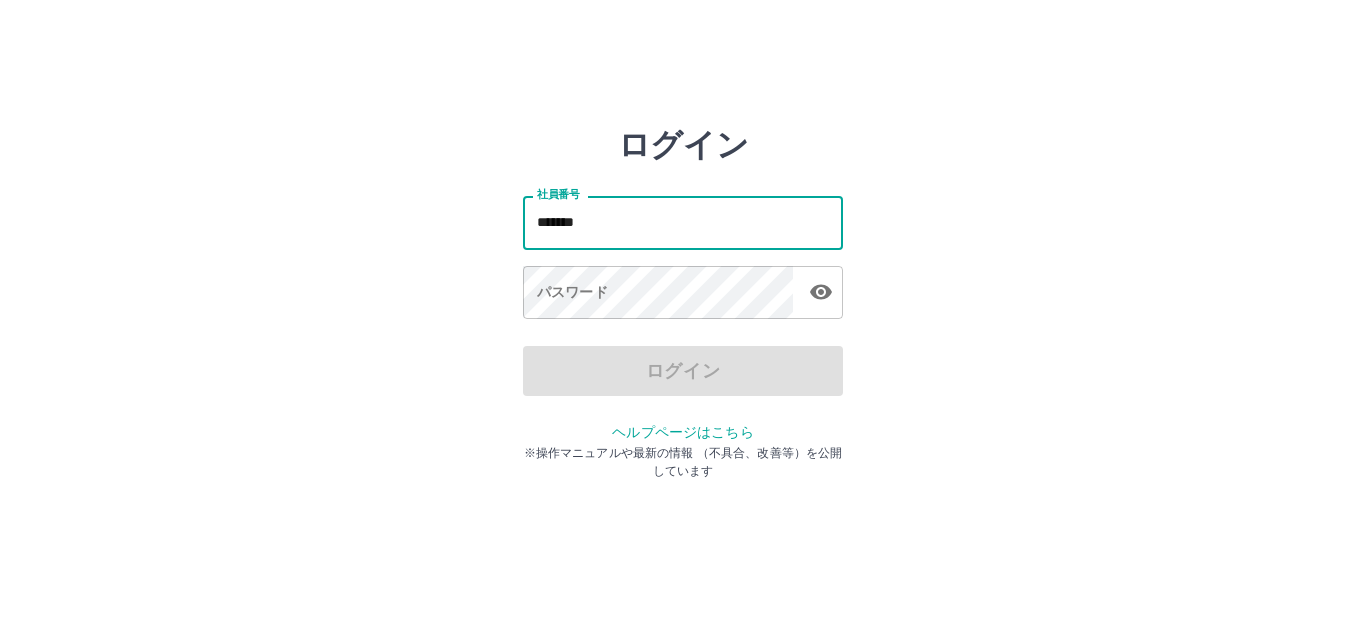 type on "*******" 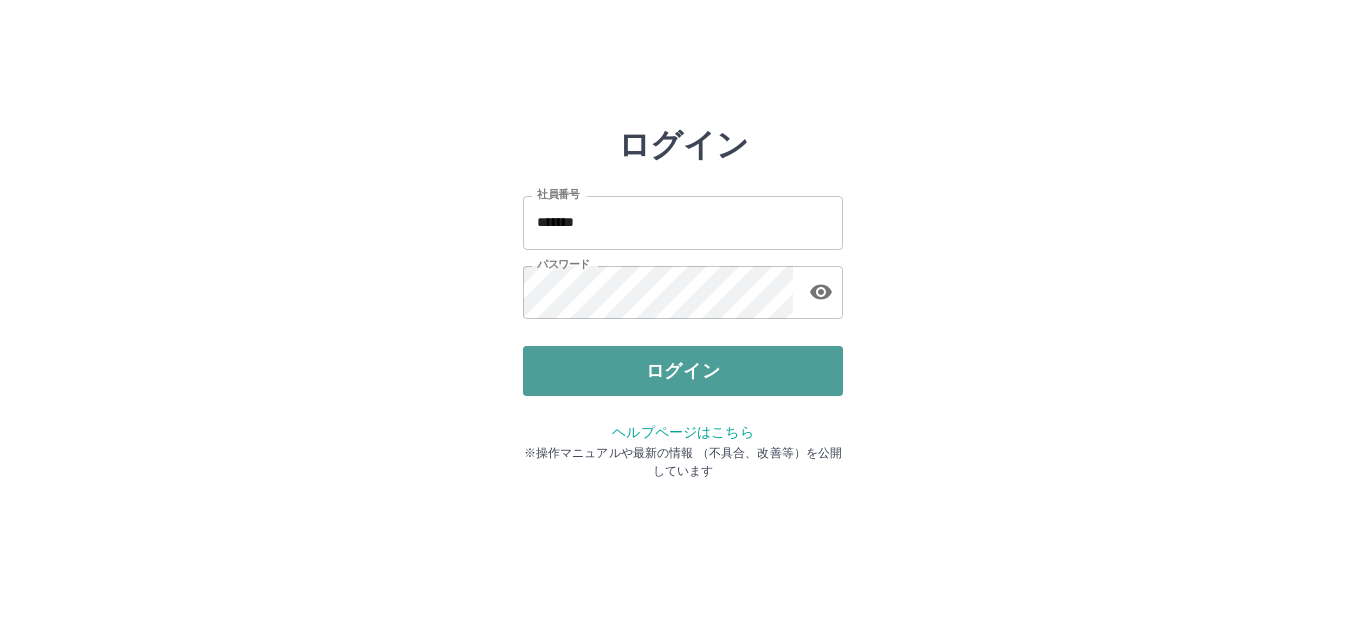 click on "ログイン" at bounding box center [683, 371] 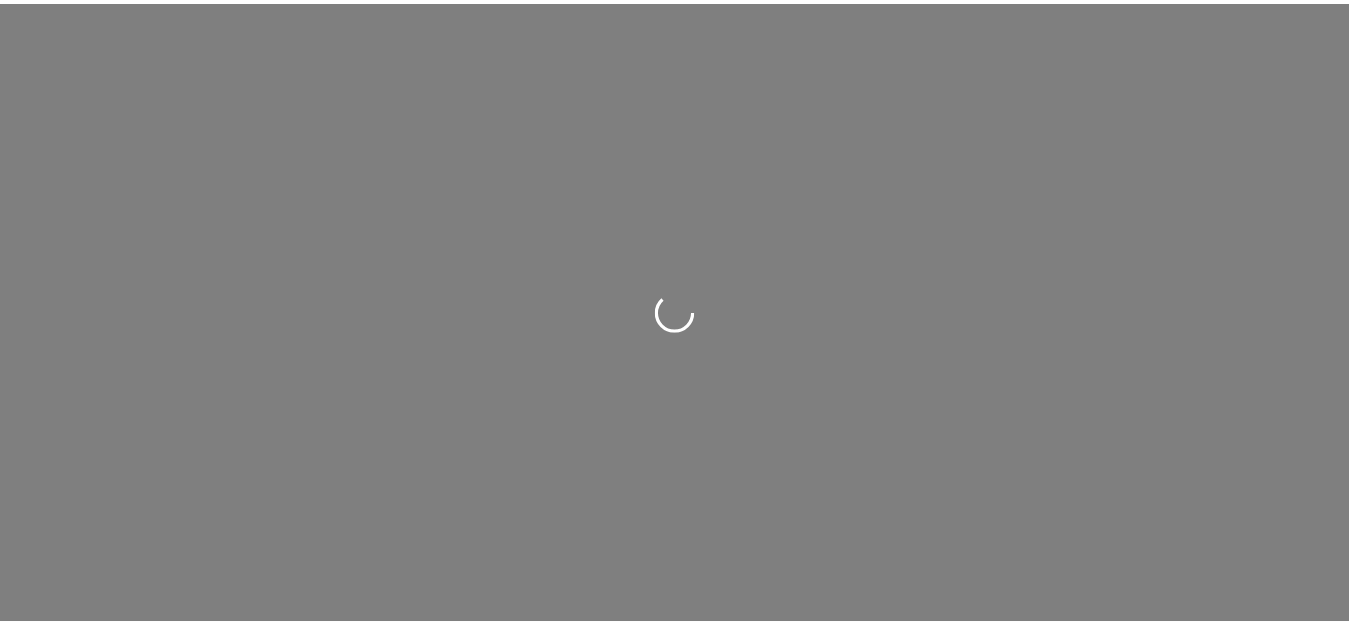 scroll, scrollTop: 0, scrollLeft: 0, axis: both 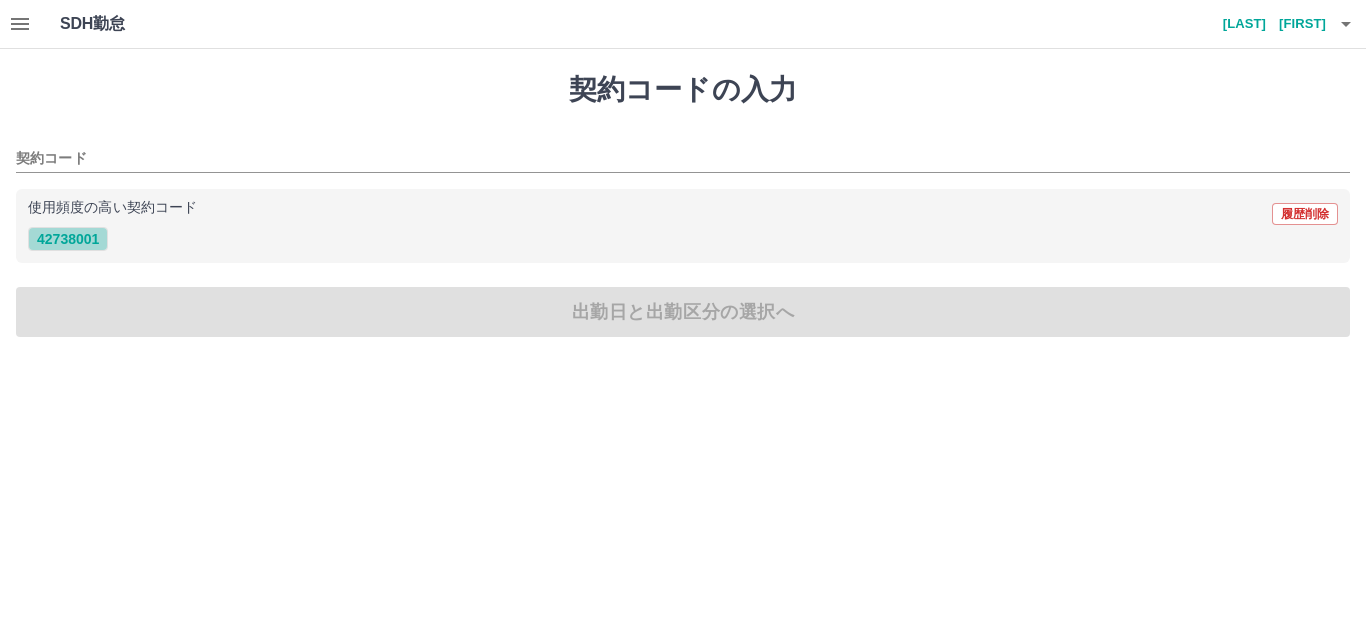 click on "42738001" at bounding box center (68, 239) 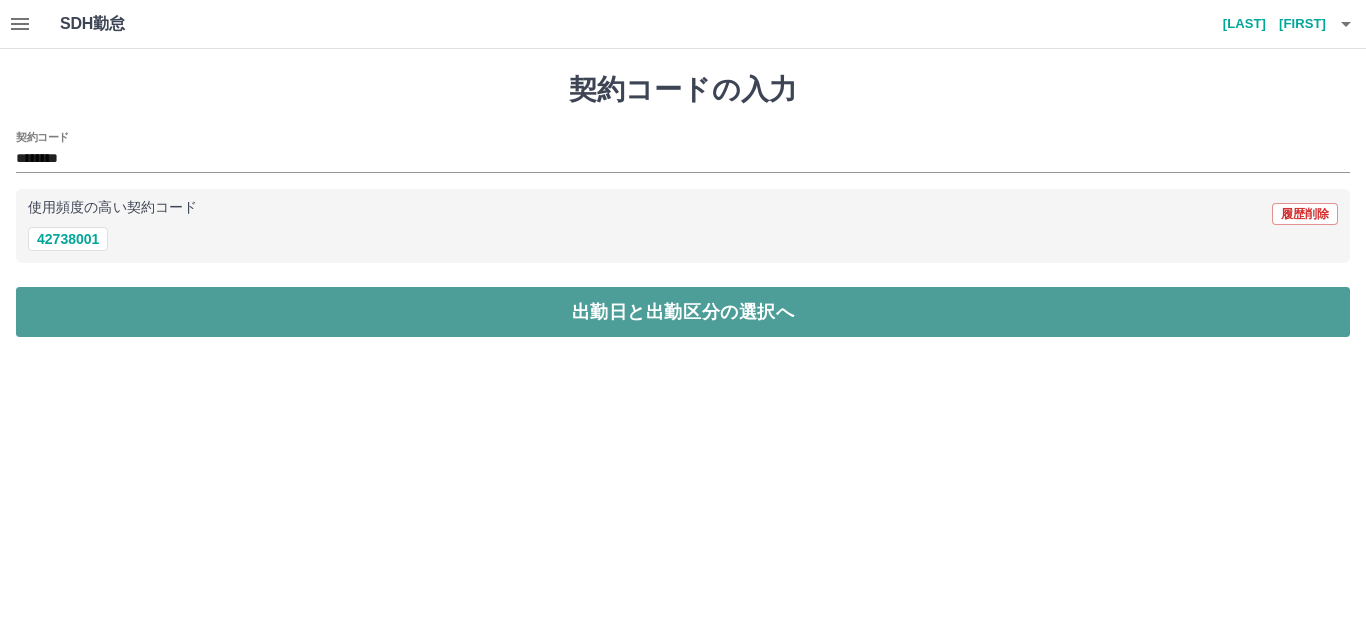 click on "出勤日と出勤区分の選択へ" at bounding box center [683, 312] 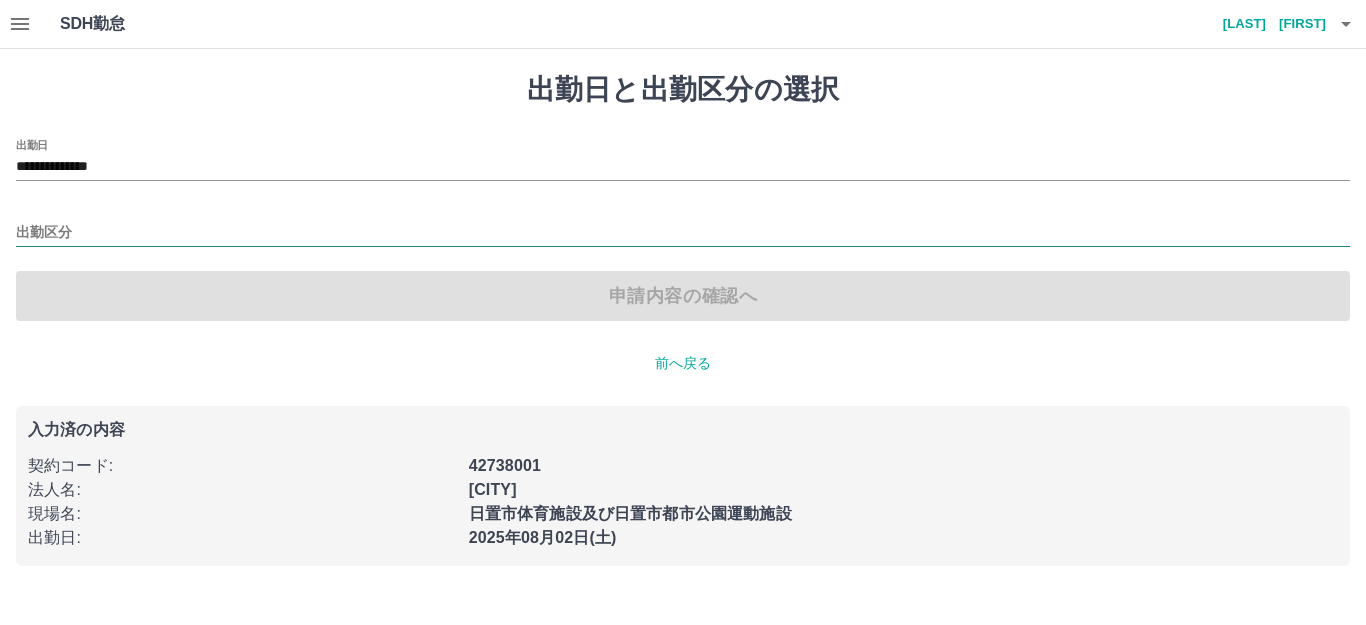 click on "出勤区分" at bounding box center [683, 233] 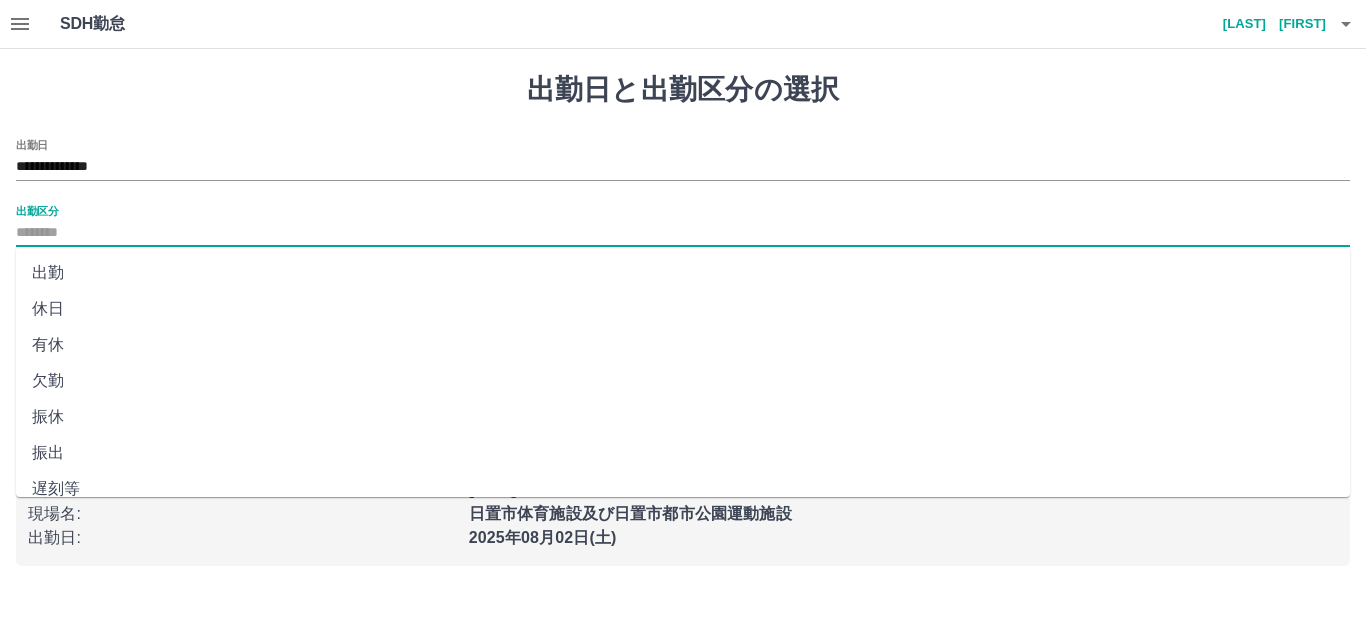 click on "出勤" at bounding box center (683, 273) 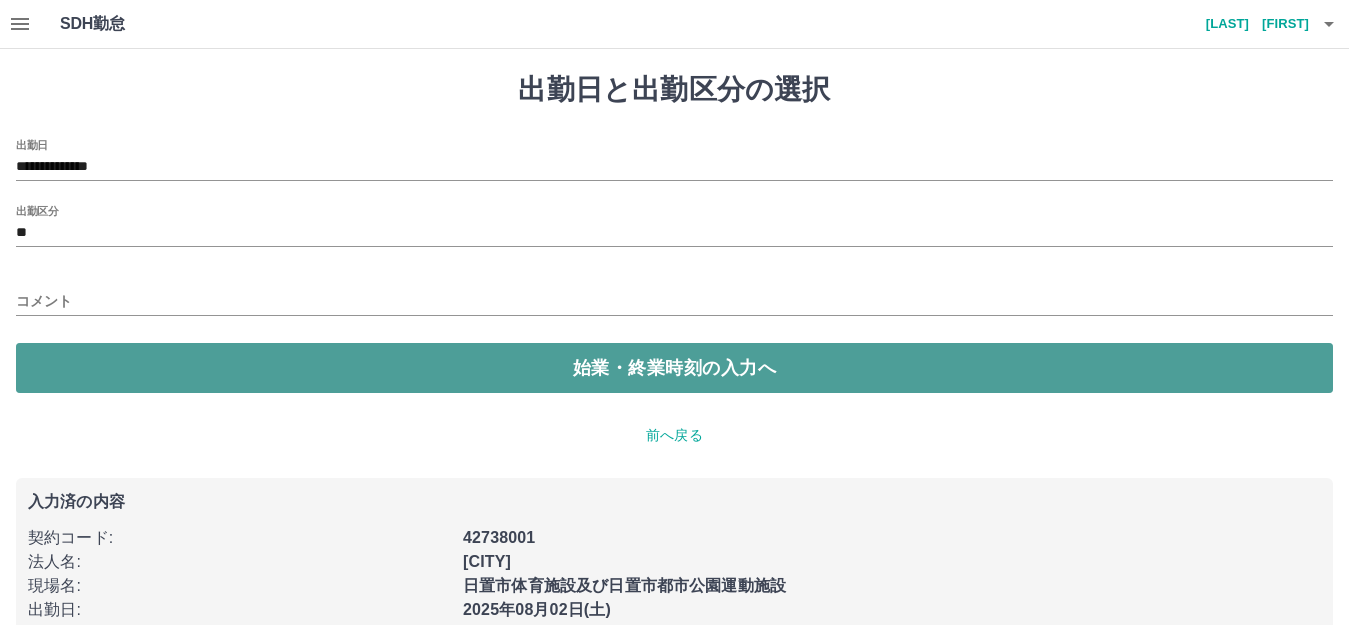 click on "始業・終業時刻の入力へ" at bounding box center [674, 368] 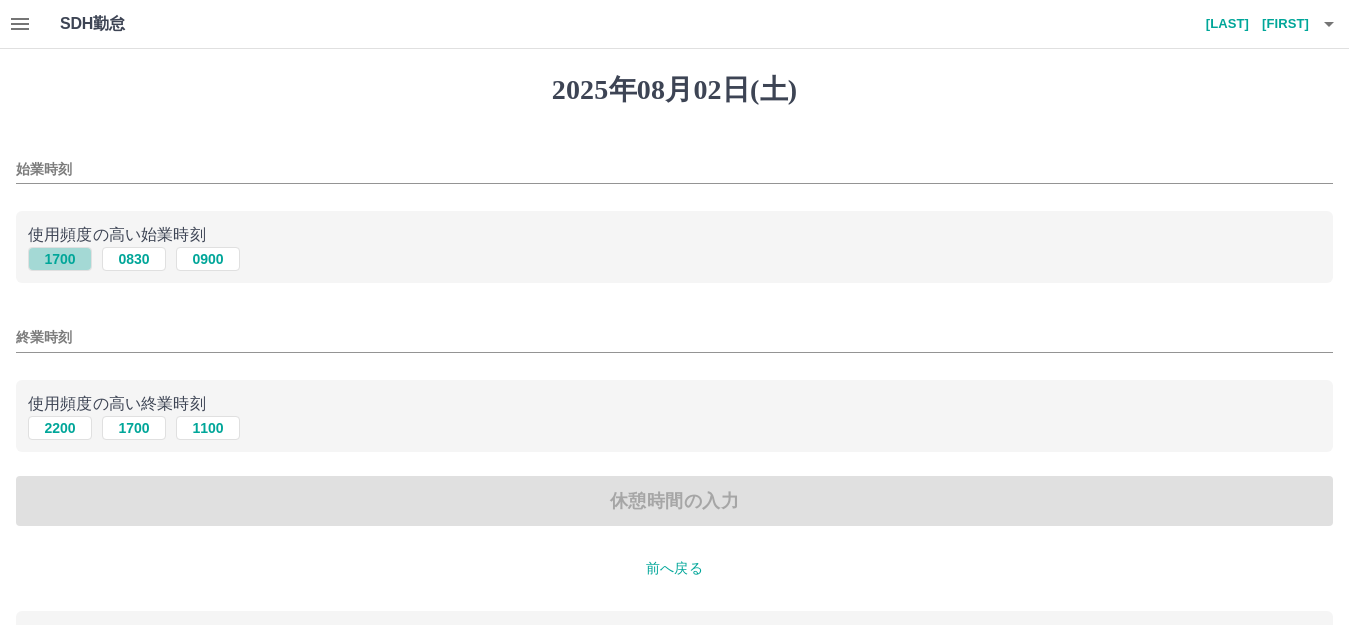 click on "1700" at bounding box center [60, 259] 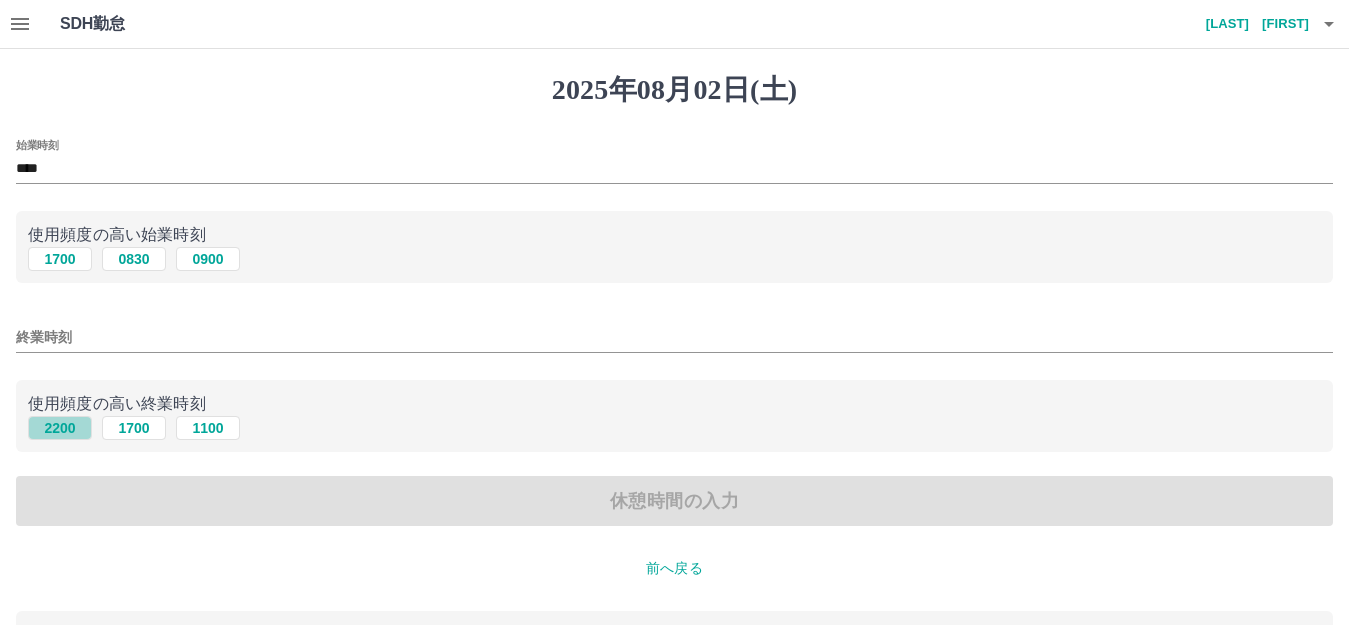 click on "2200" at bounding box center [60, 428] 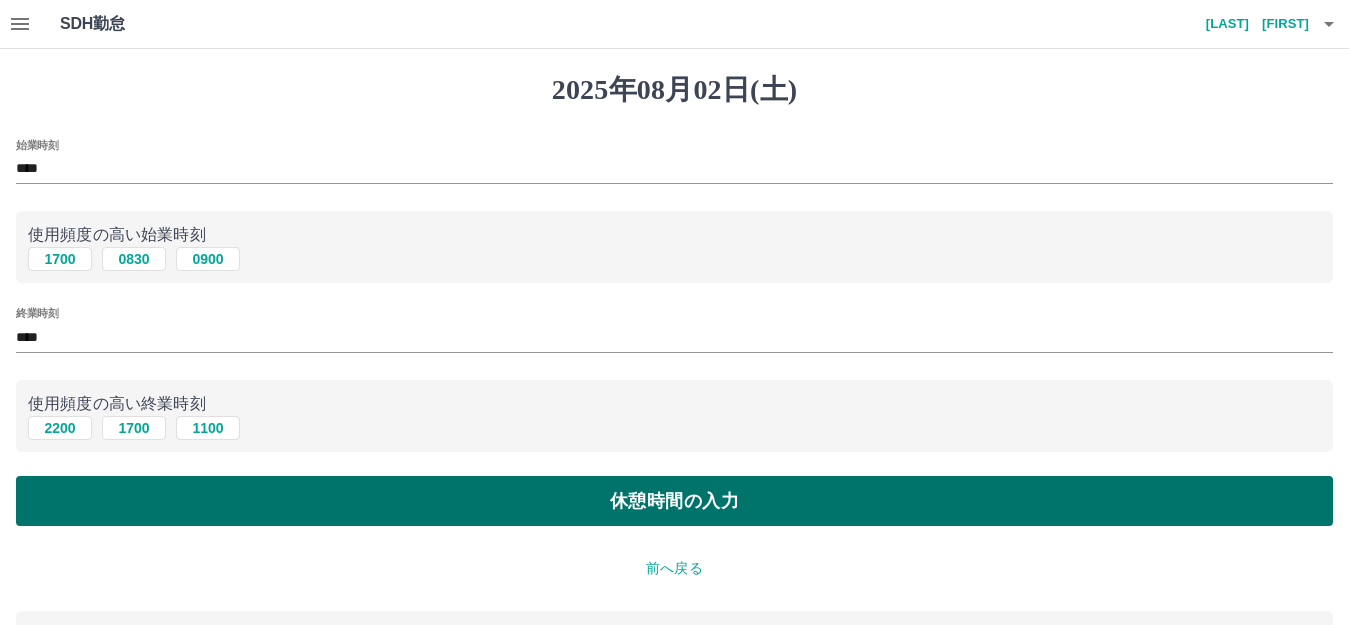 click on "休憩時間の入力" at bounding box center (674, 501) 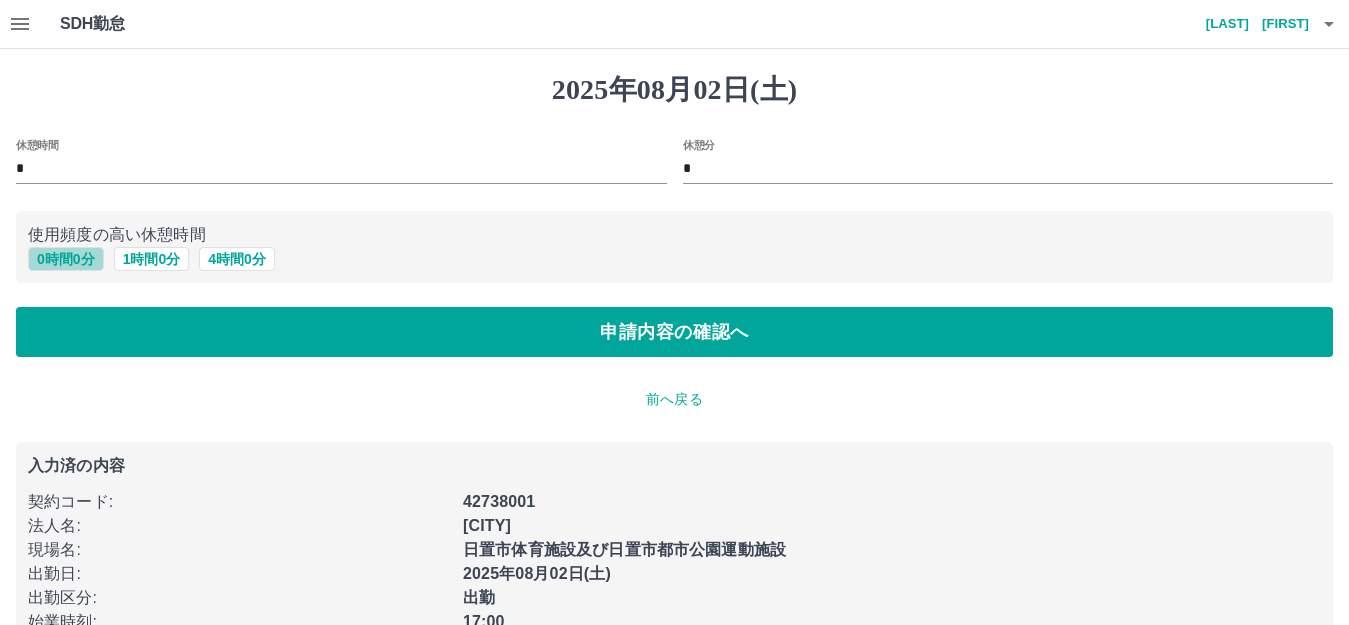 click on "0 時間 0 分" at bounding box center (66, 259) 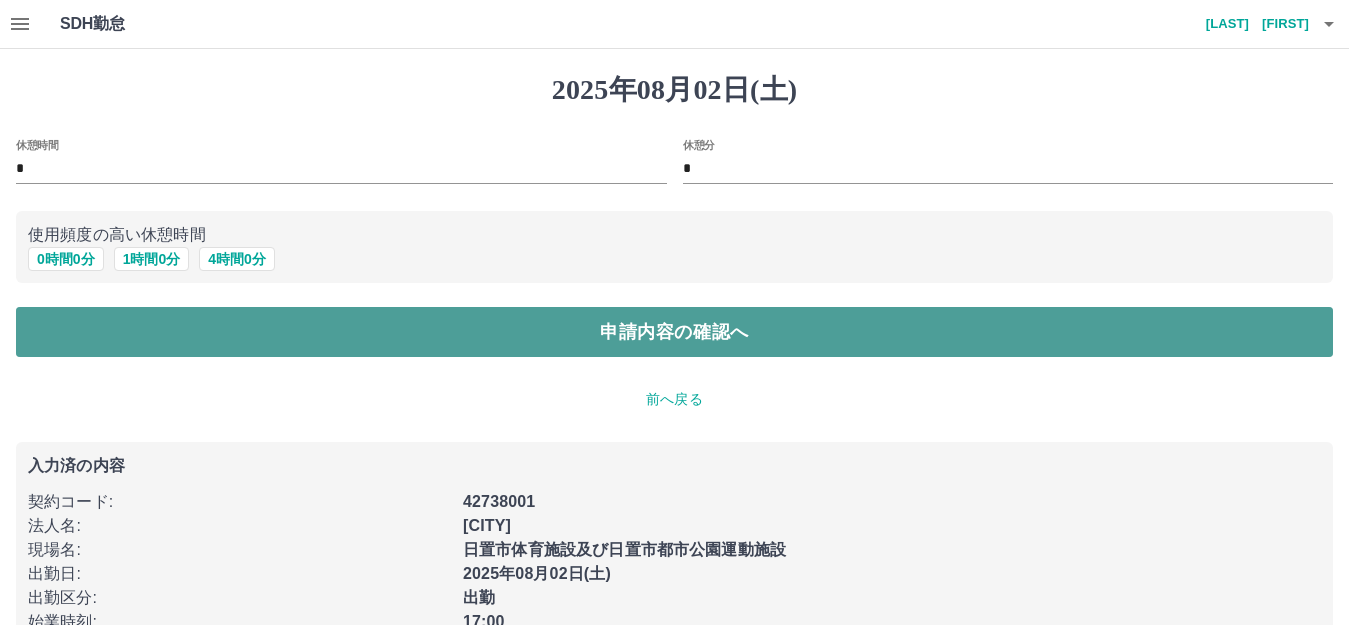 click on "申請内容の確認へ" at bounding box center (674, 332) 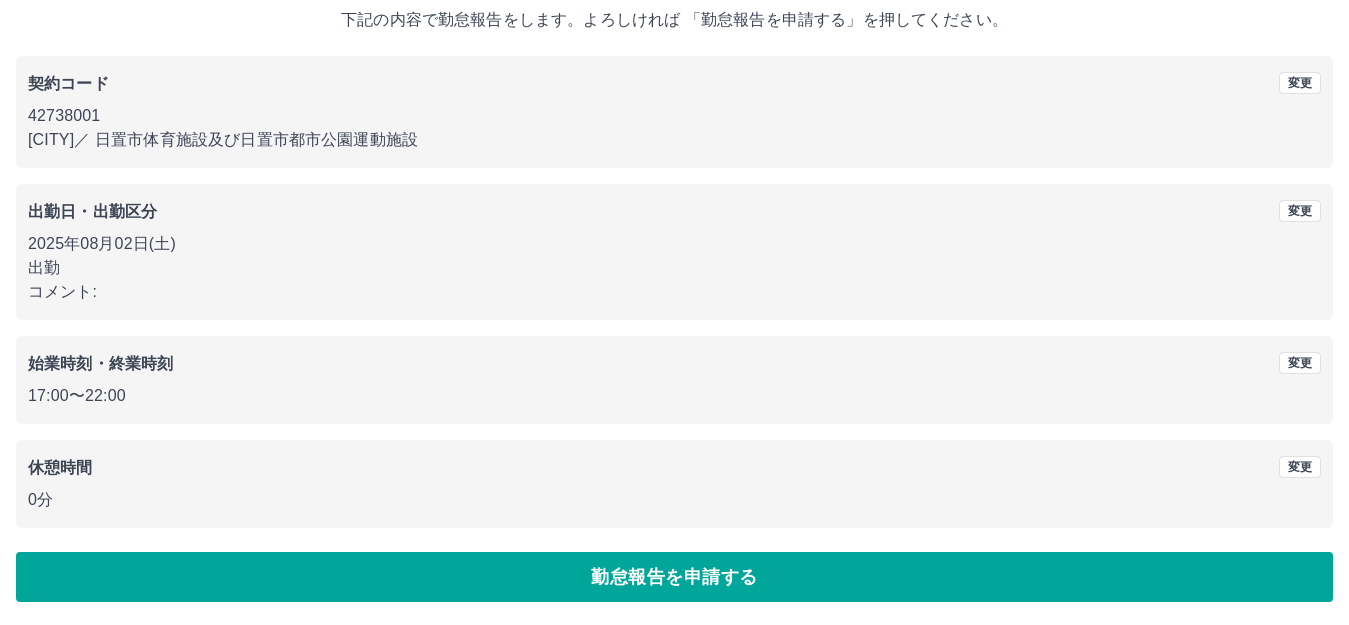 scroll, scrollTop: 124, scrollLeft: 0, axis: vertical 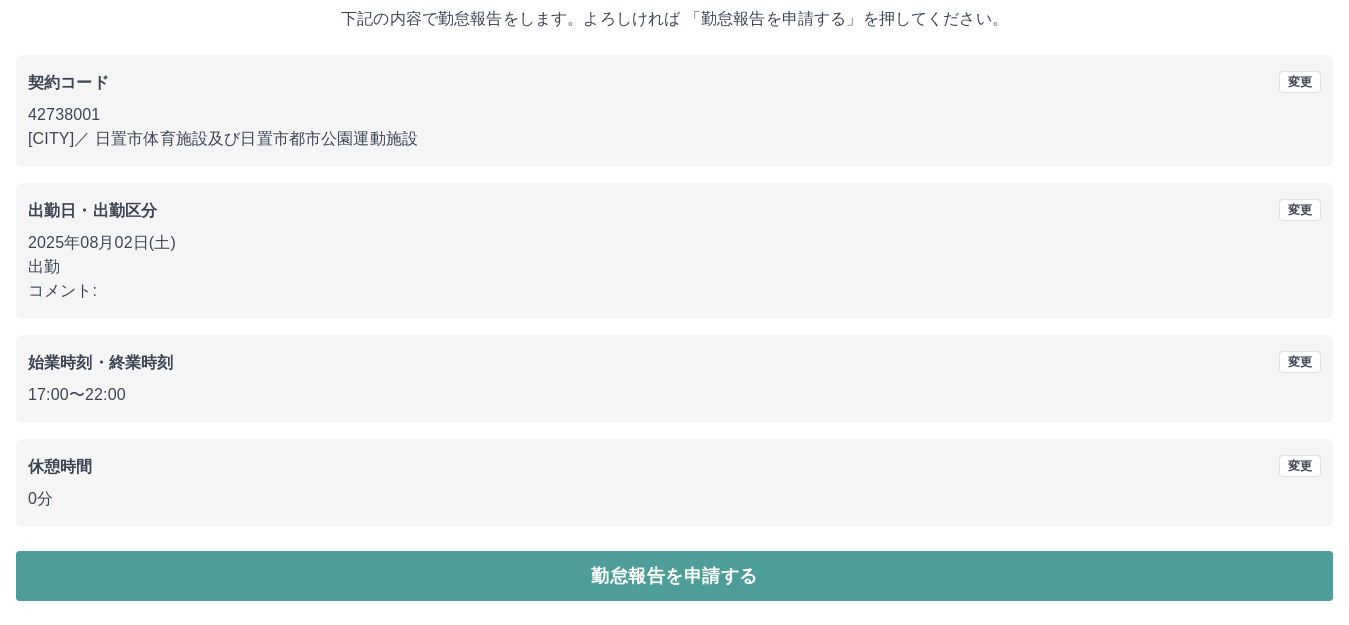 click on "勤怠報告を申請する" at bounding box center (674, 576) 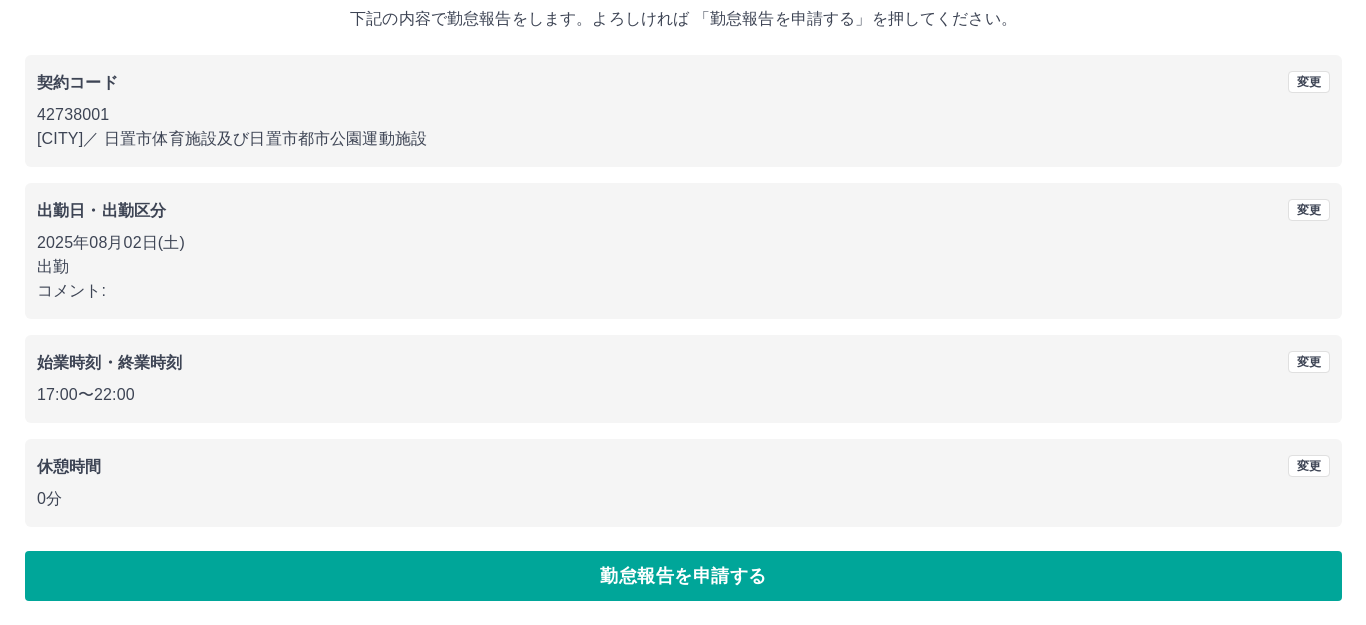 scroll, scrollTop: 0, scrollLeft: 0, axis: both 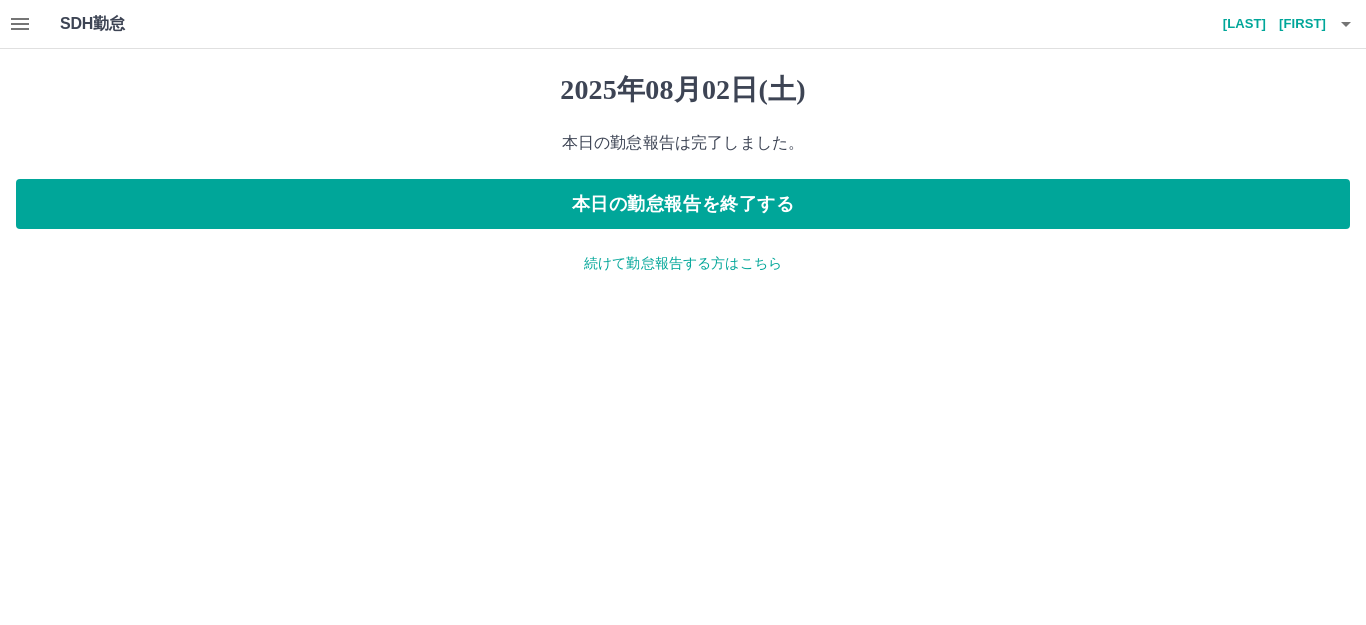 click 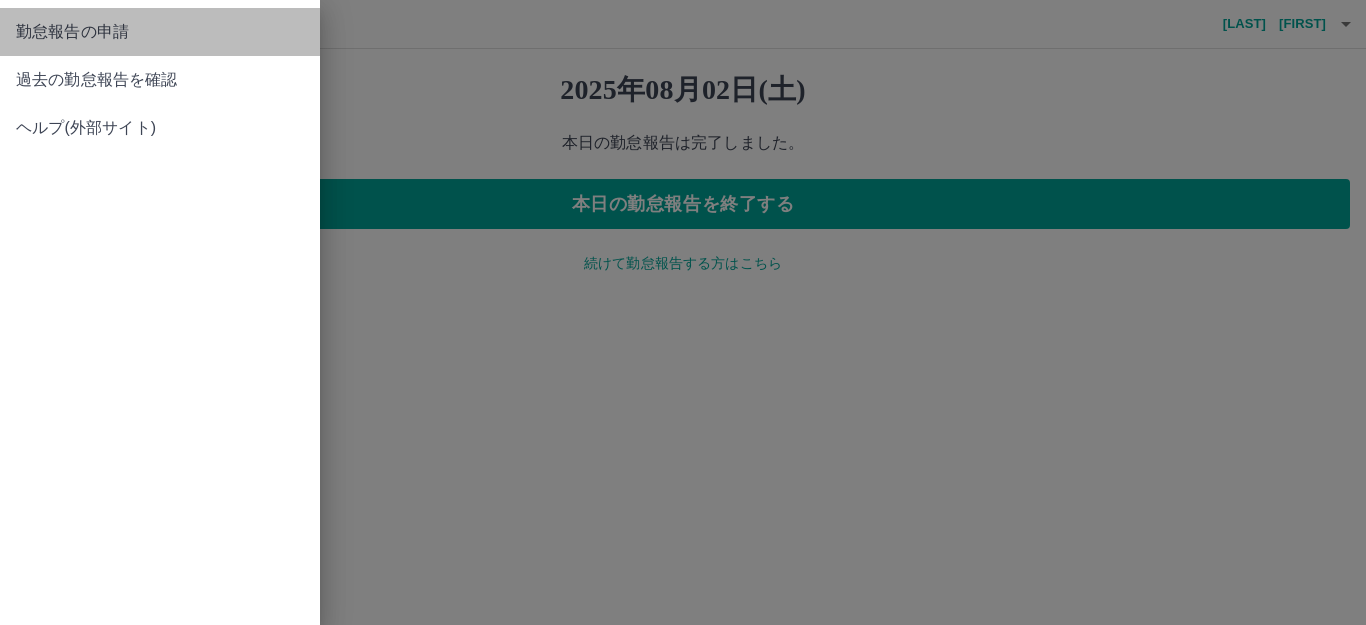 click on "勤怠報告の申請" at bounding box center [160, 32] 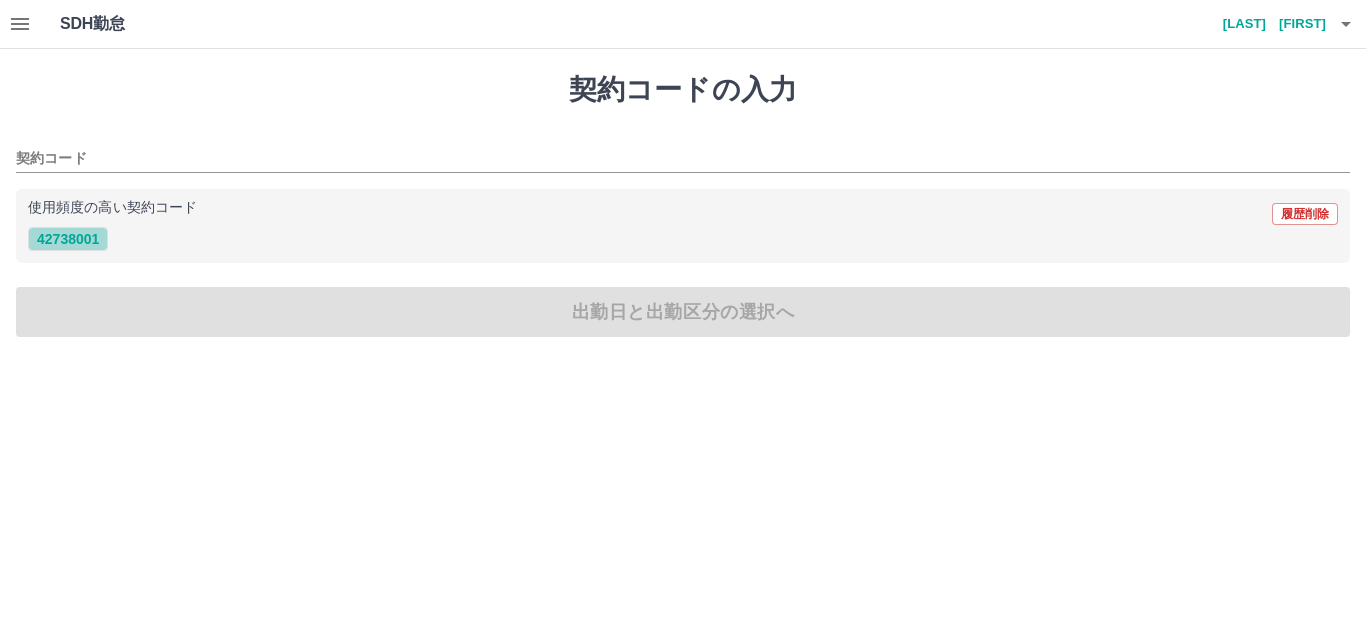 click on "42738001" at bounding box center (68, 239) 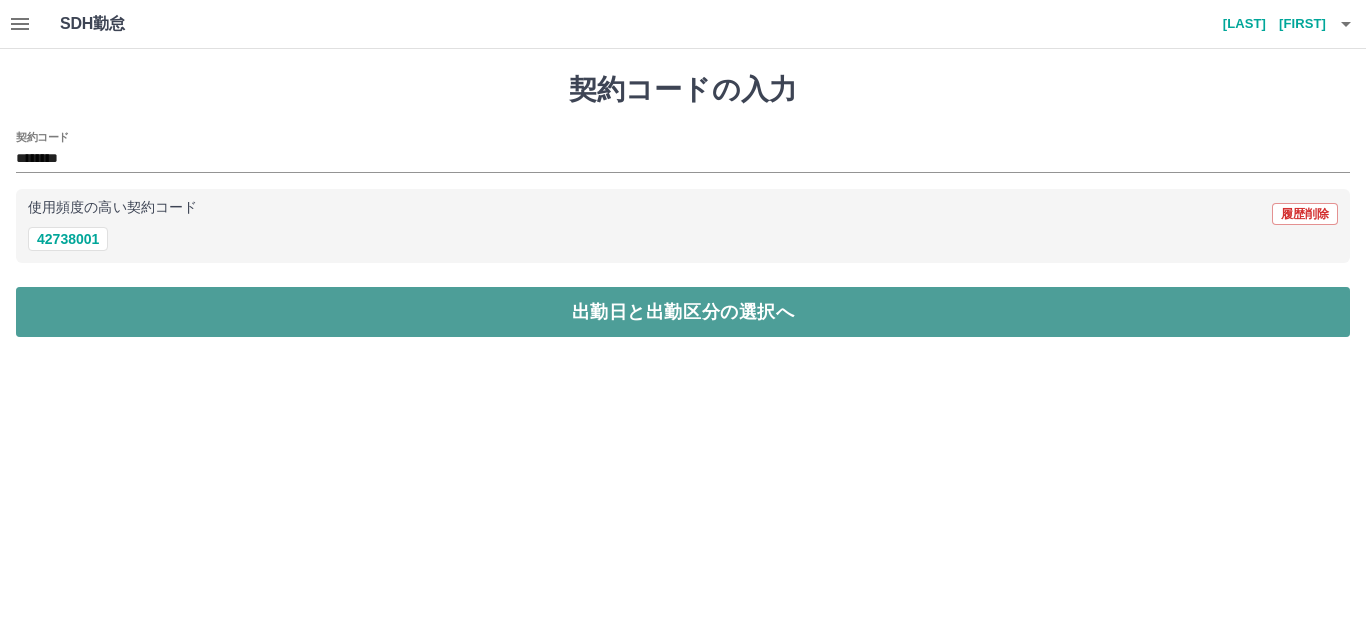 click on "出勤日と出勤区分の選択へ" at bounding box center (683, 312) 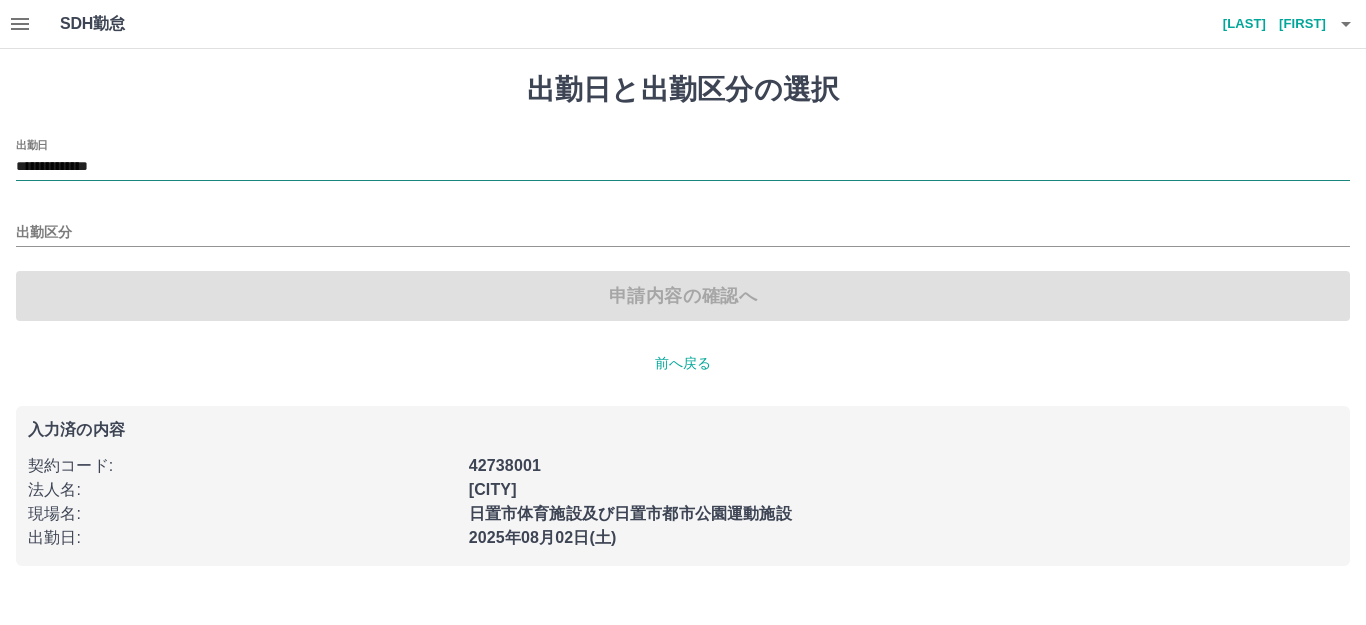 click on "**********" at bounding box center [683, 167] 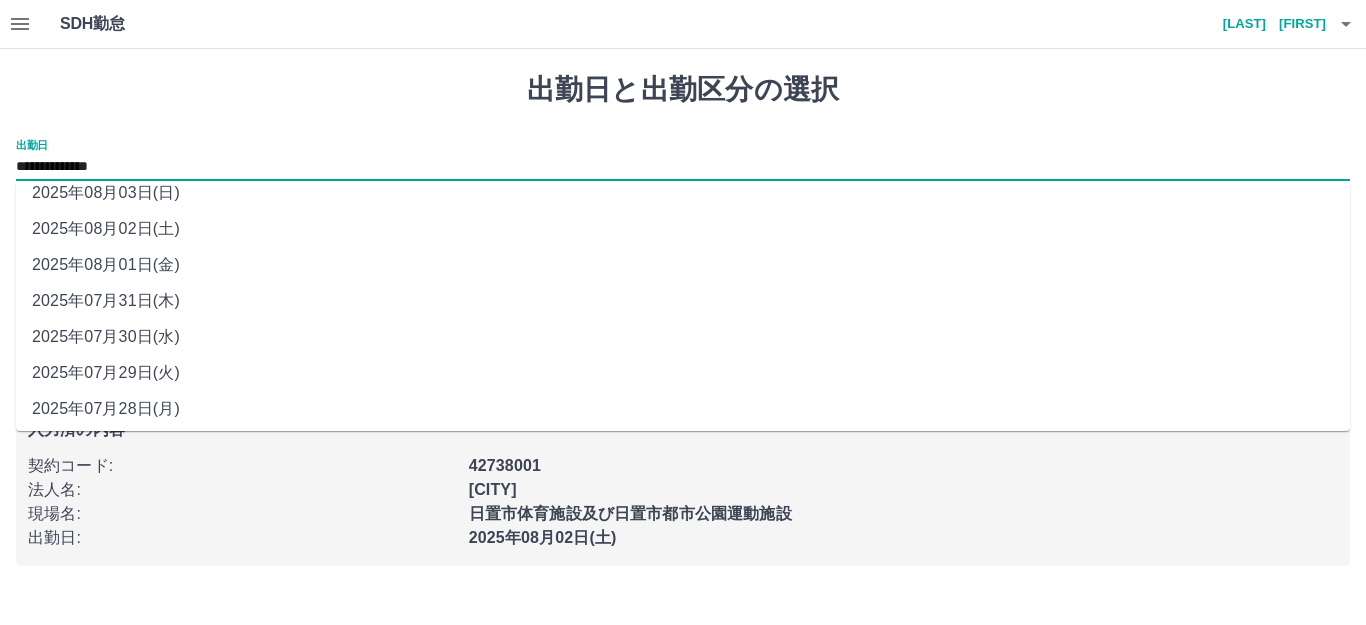 scroll, scrollTop: 0, scrollLeft: 0, axis: both 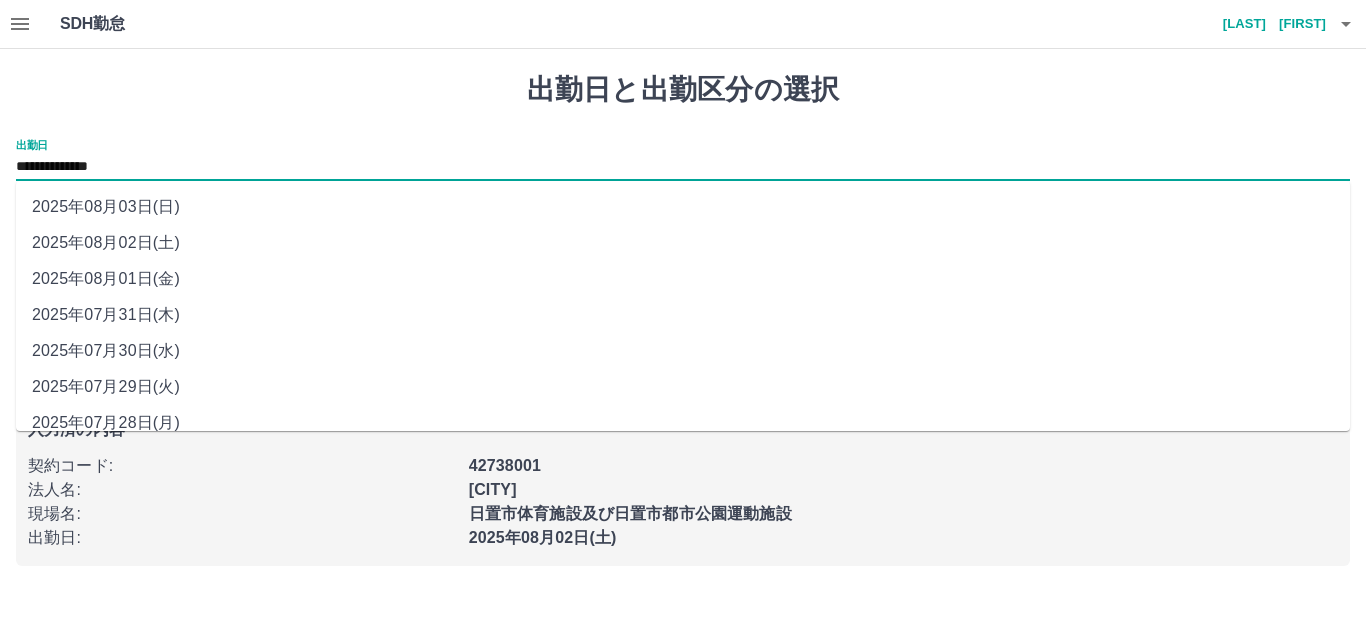 click on "2025年08月03日(日)" at bounding box center [683, 207] 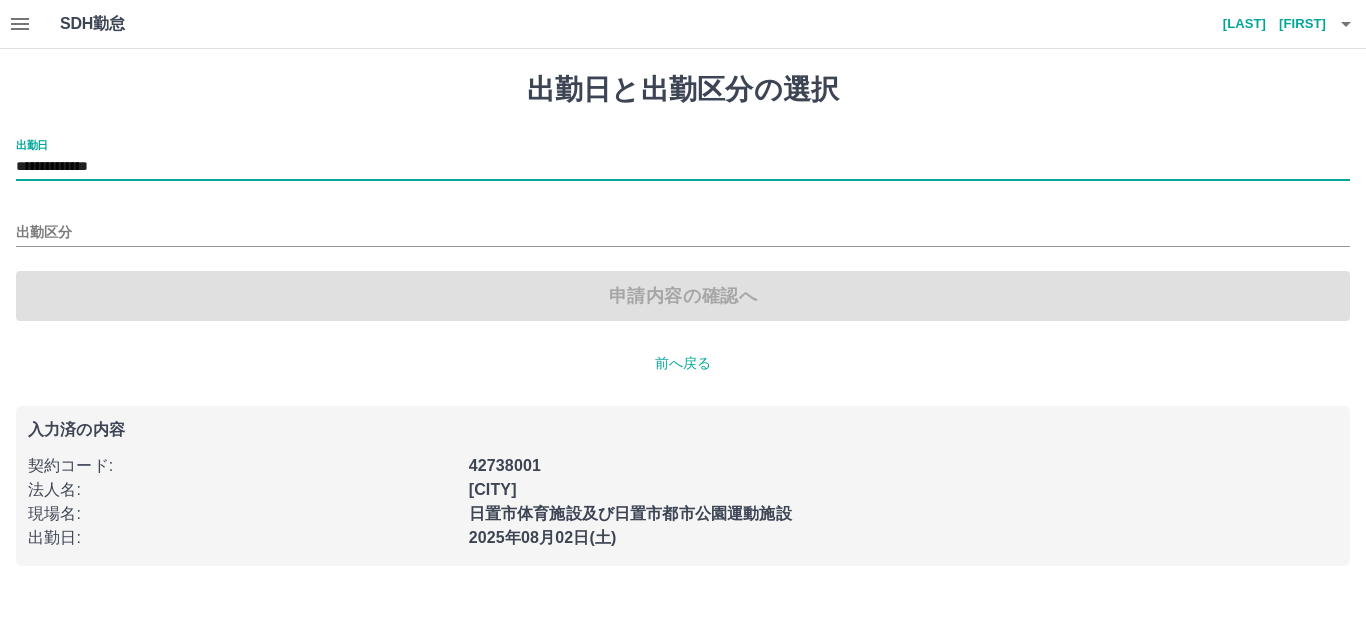 type on "**********" 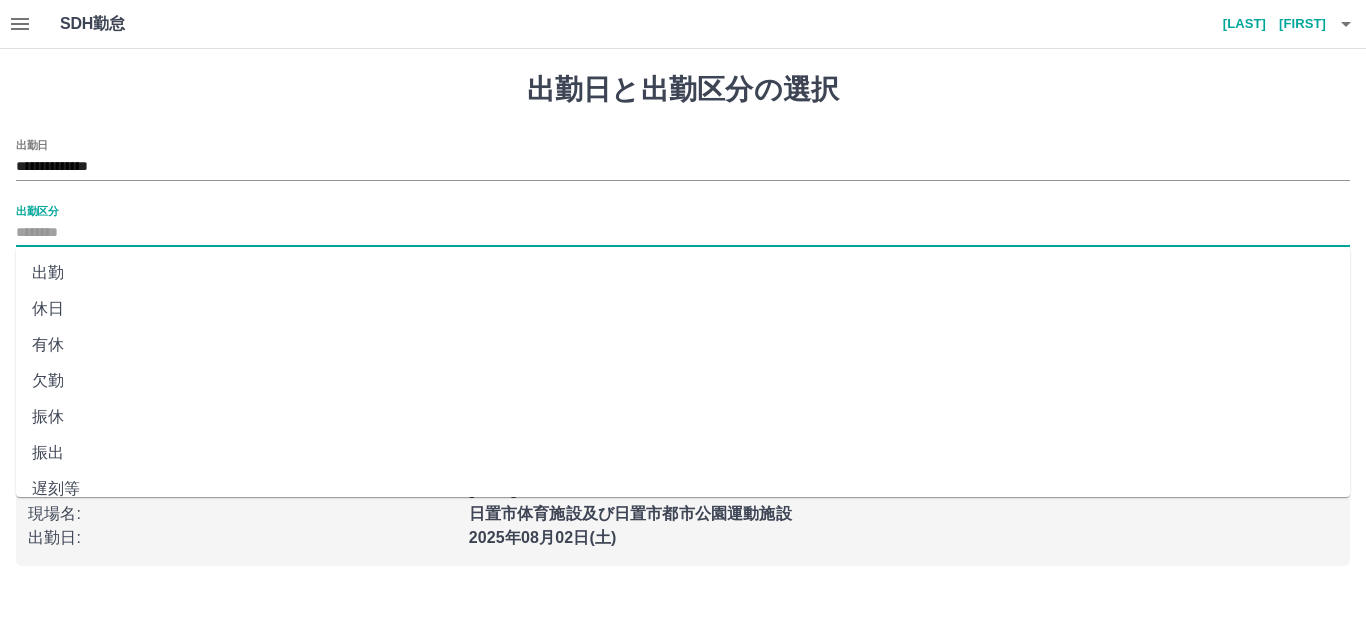 click on "出勤区分" at bounding box center (683, 233) 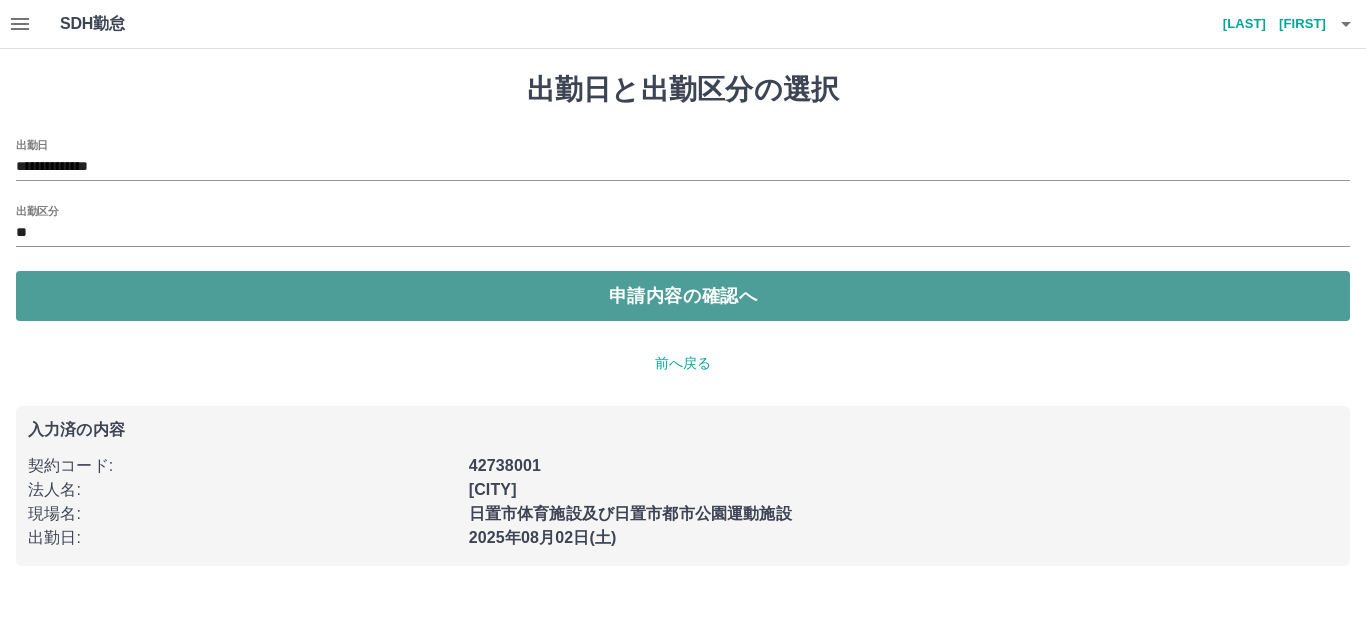 click on "申請内容の確認へ" at bounding box center [683, 296] 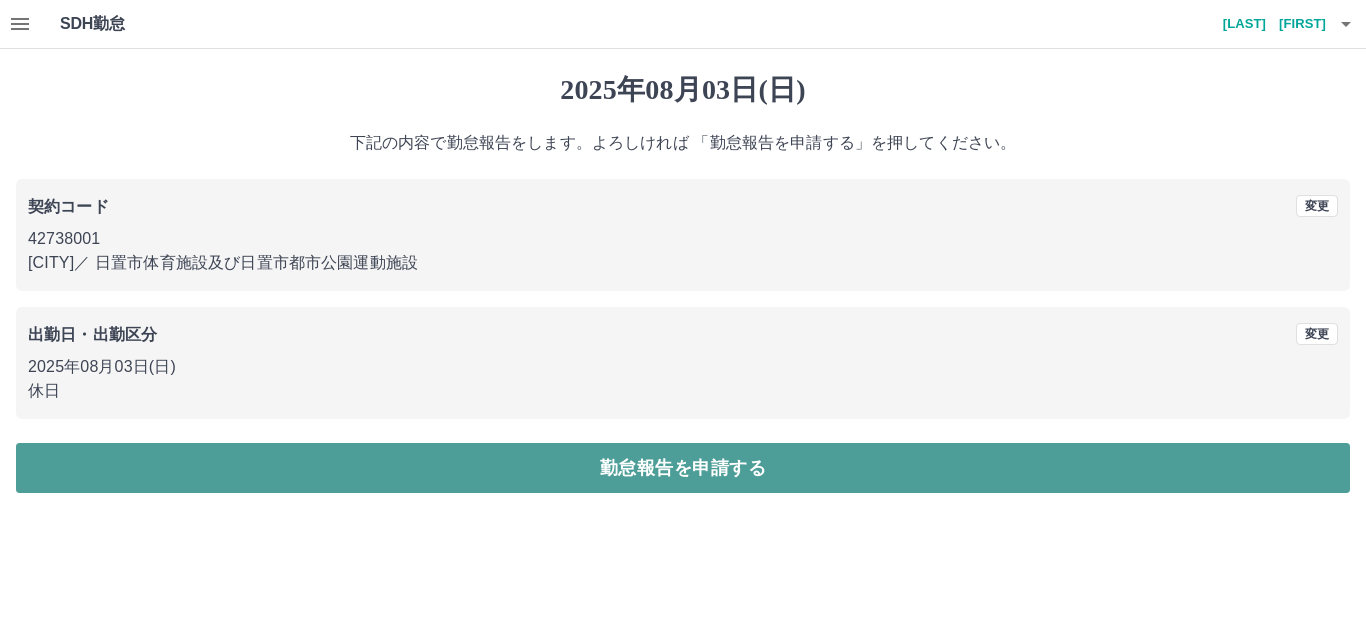click on "勤怠報告を申請する" at bounding box center [683, 468] 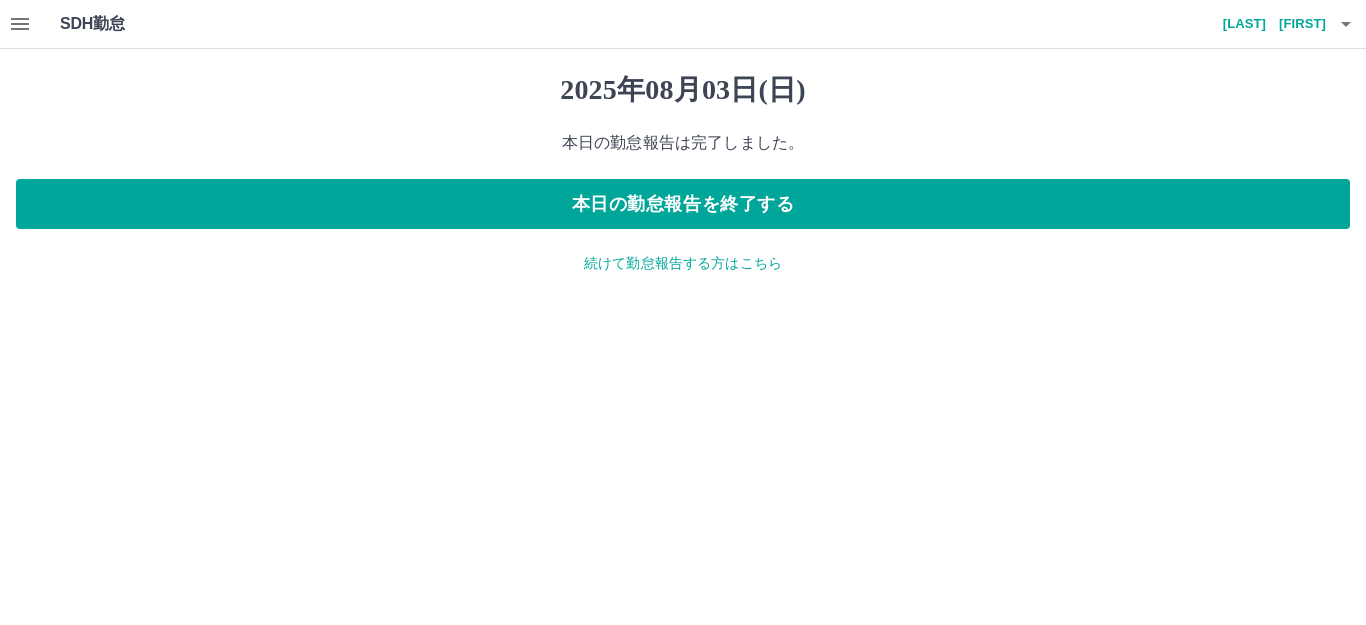 click 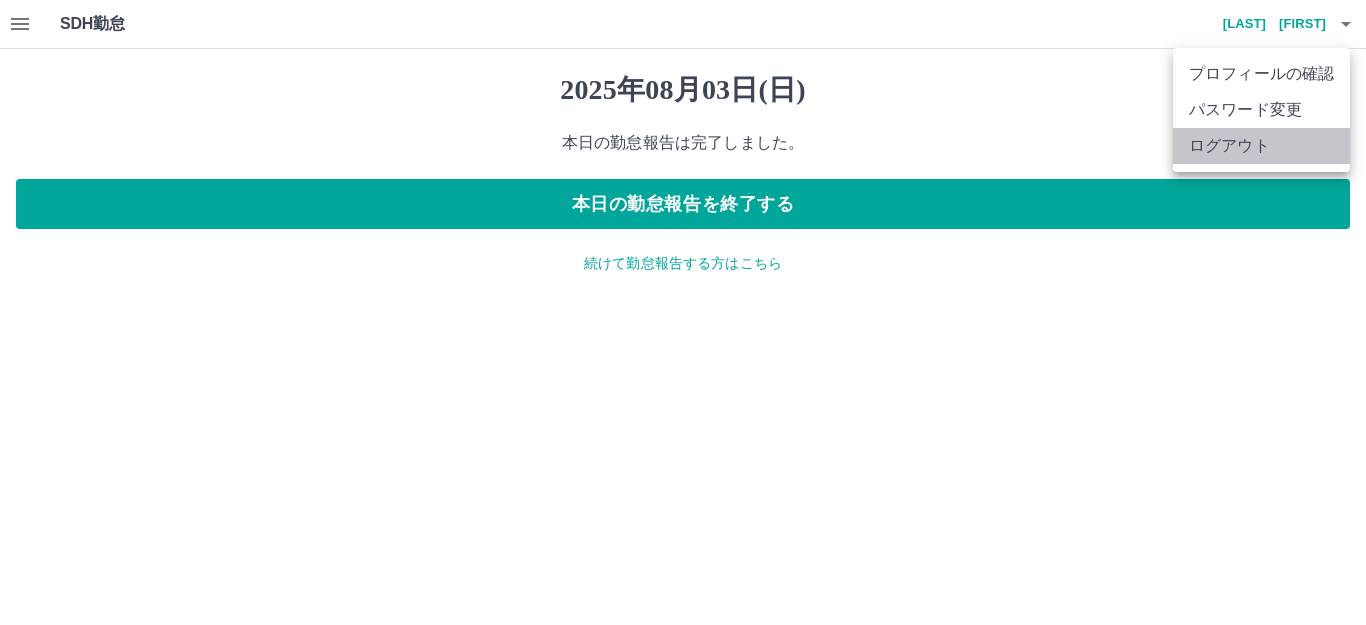 click on "ログアウト" at bounding box center (1261, 146) 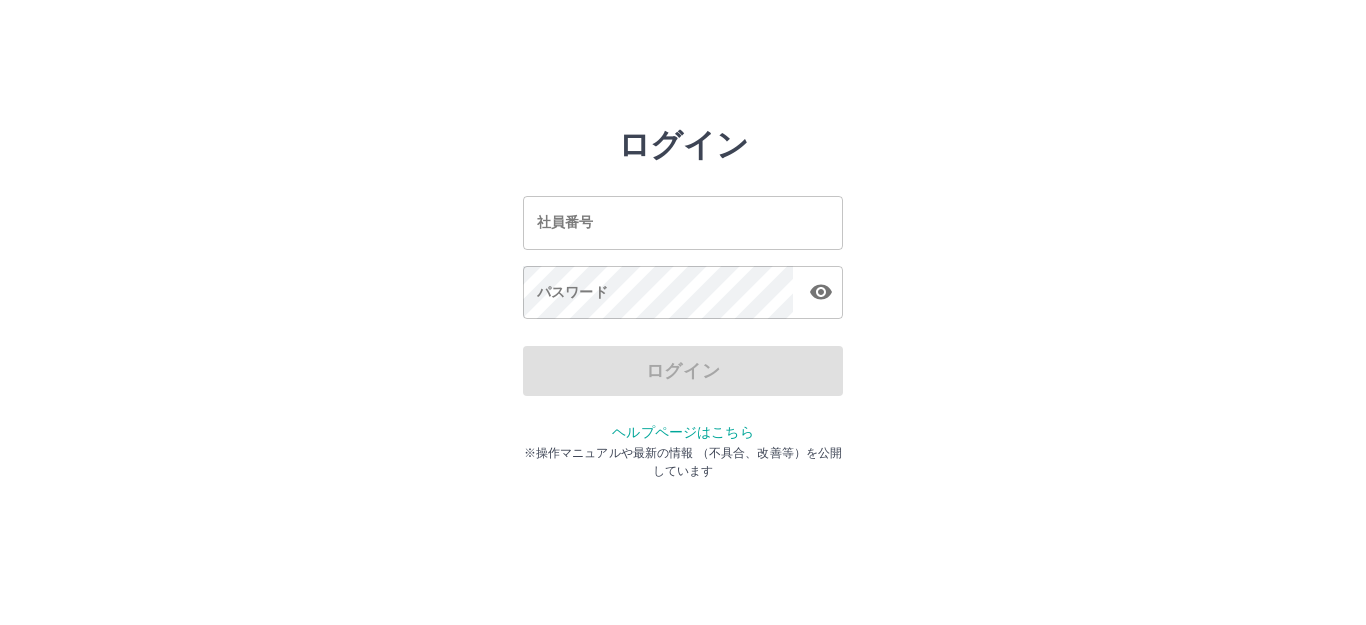 scroll, scrollTop: 0, scrollLeft: 0, axis: both 